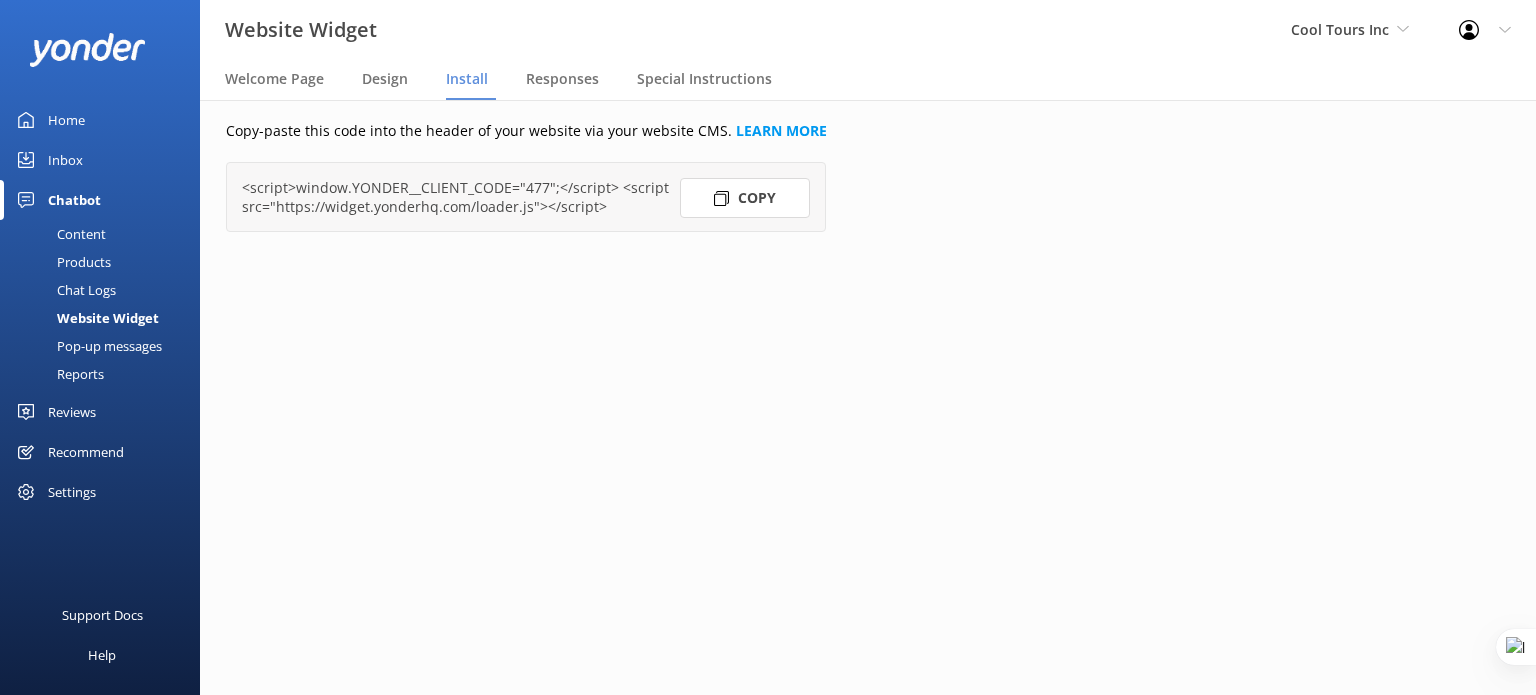 scroll, scrollTop: 0, scrollLeft: 0, axis: both 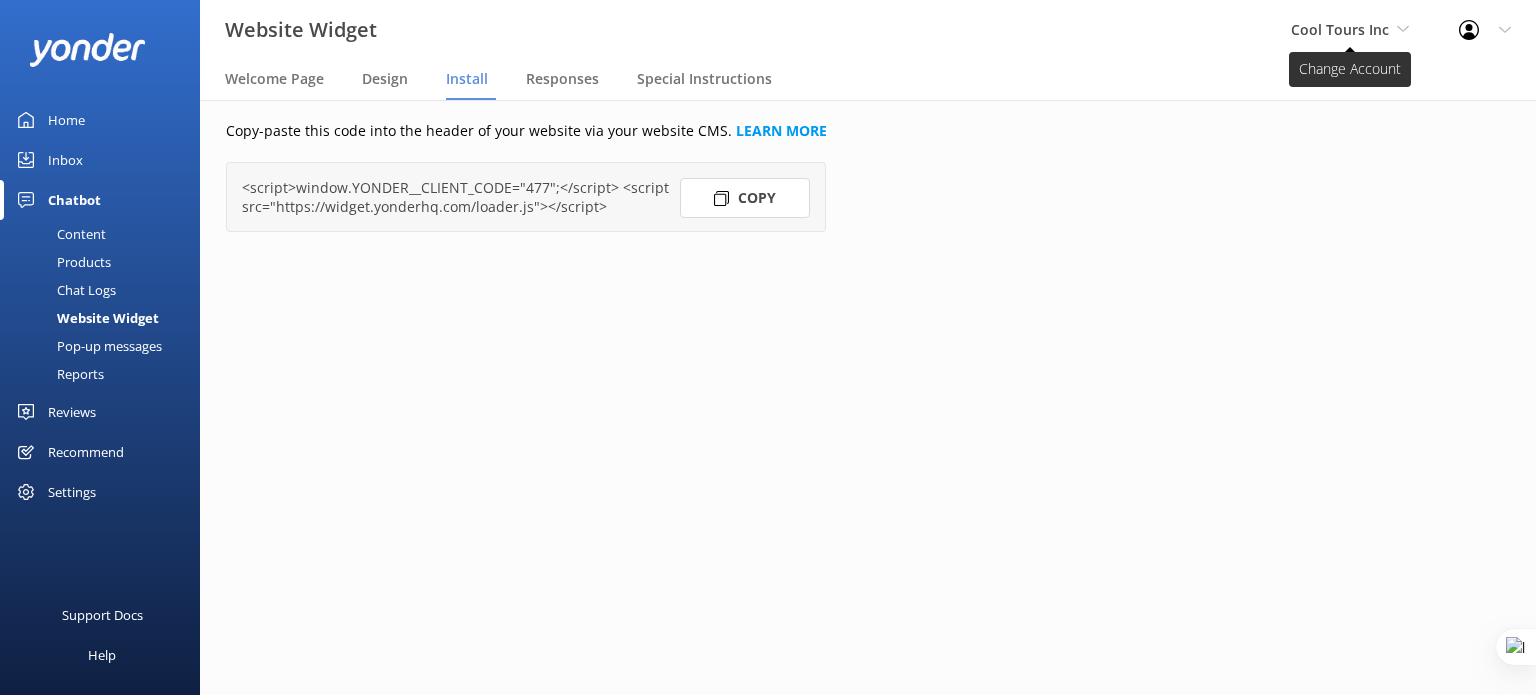 click on "Cool Tours Inc" at bounding box center [1350, 30] 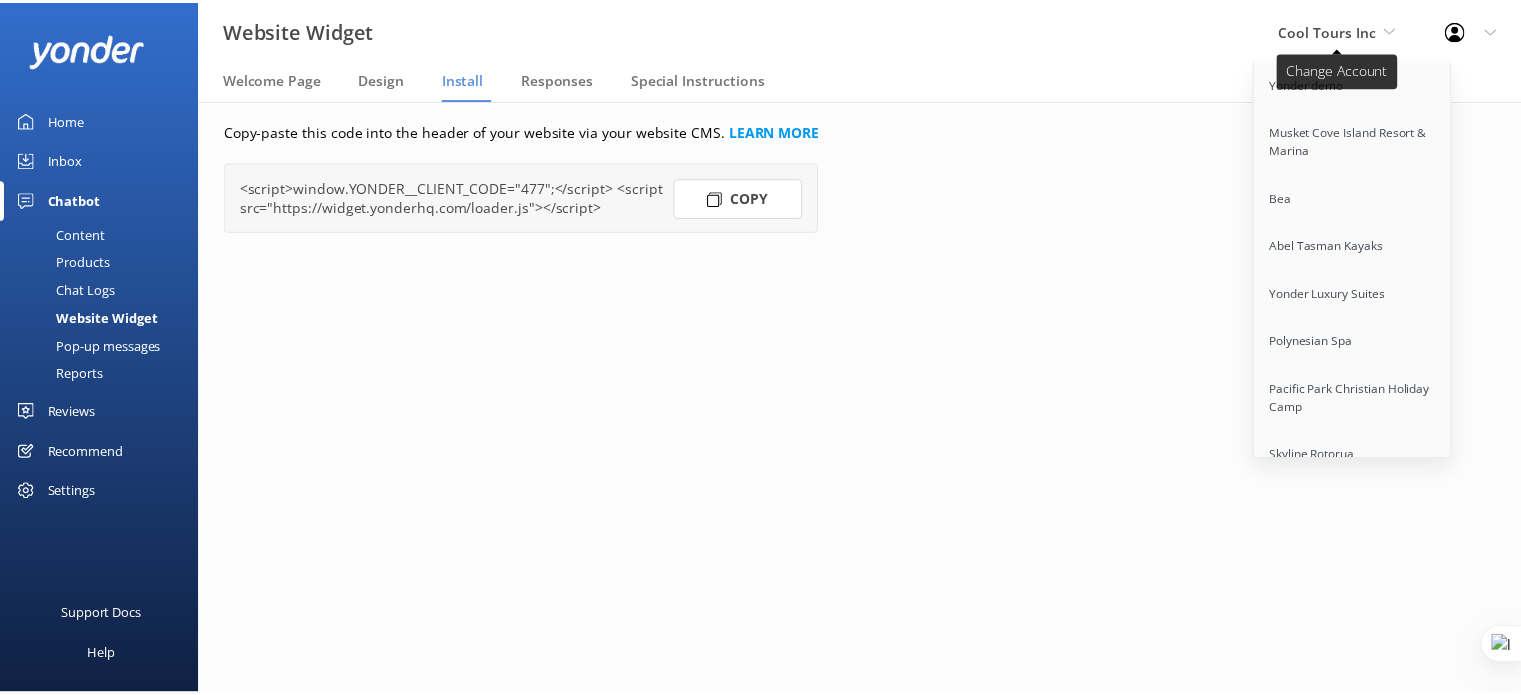 scroll, scrollTop: 6082, scrollLeft: 0, axis: vertical 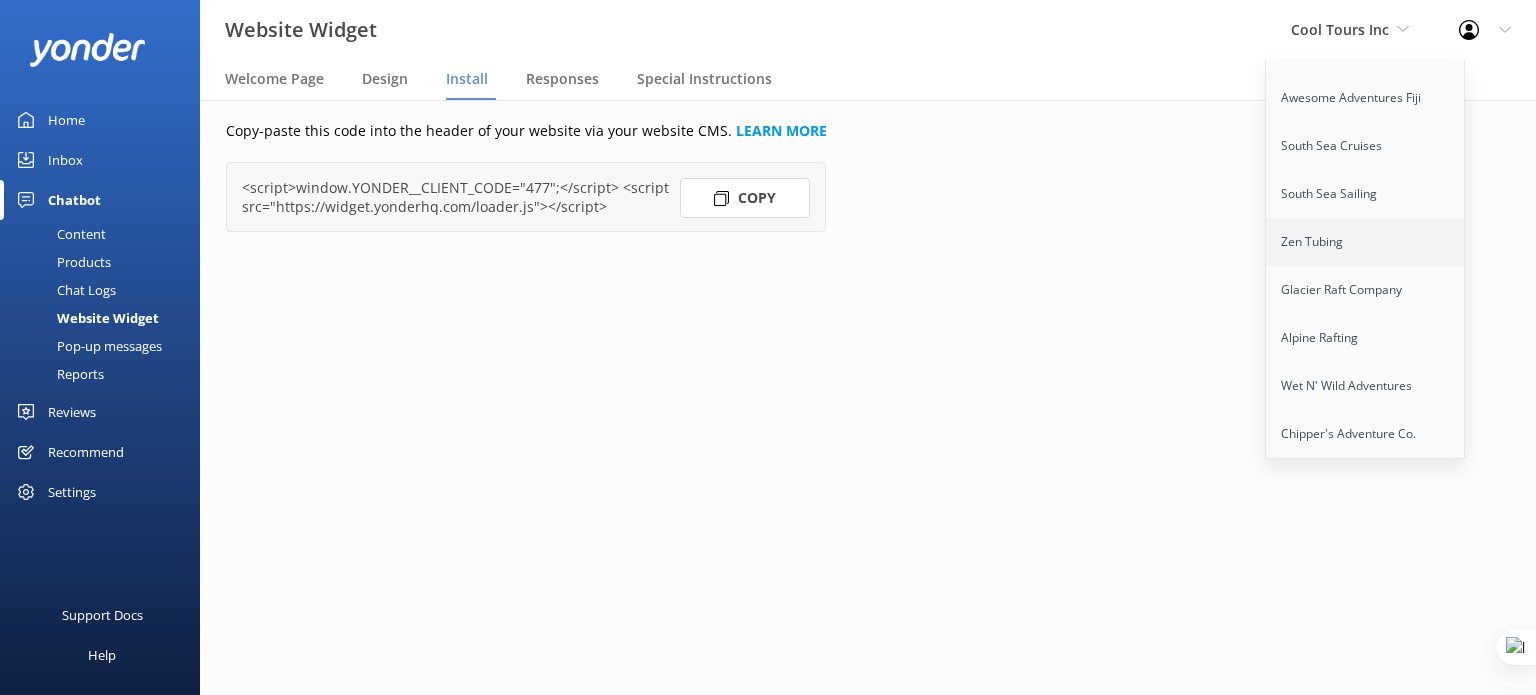 click on "Zen Tubing" at bounding box center (1366, 242) 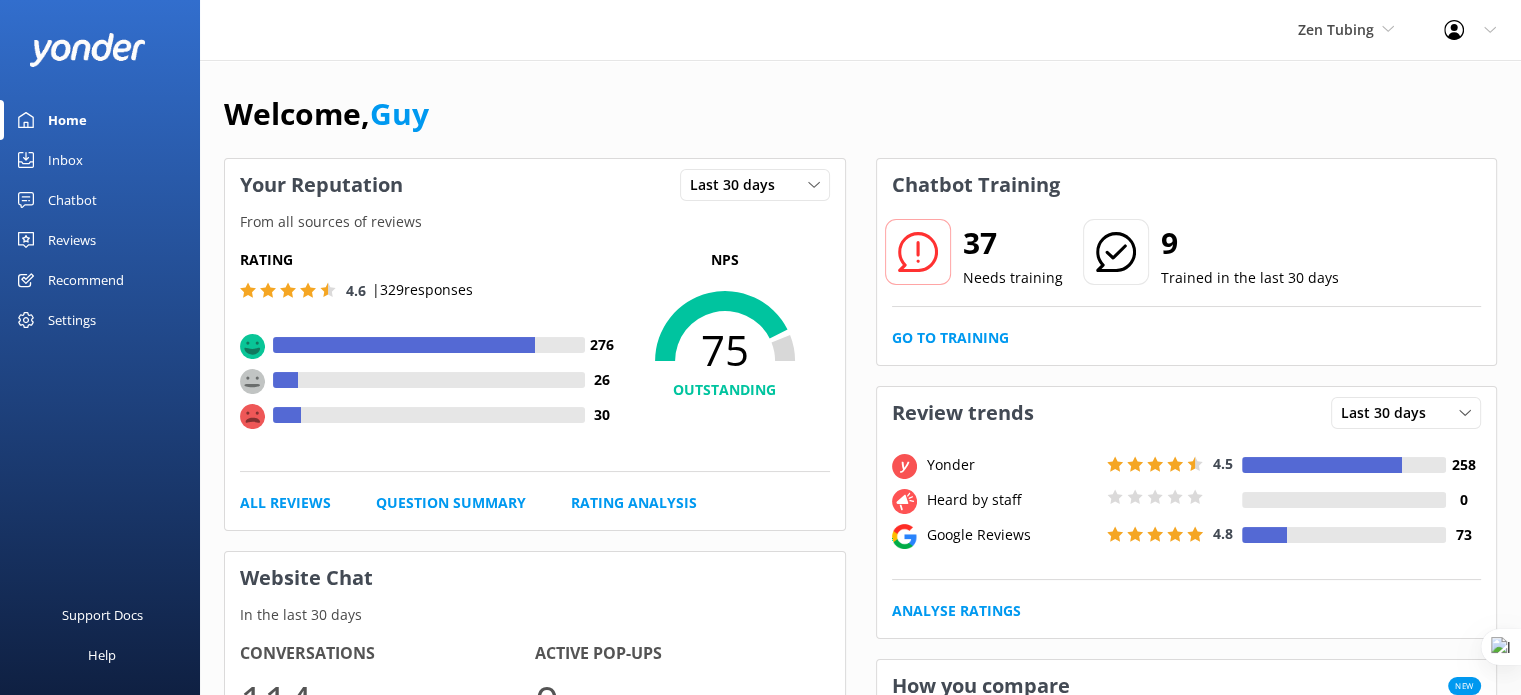 click on "Reviews" at bounding box center [72, 240] 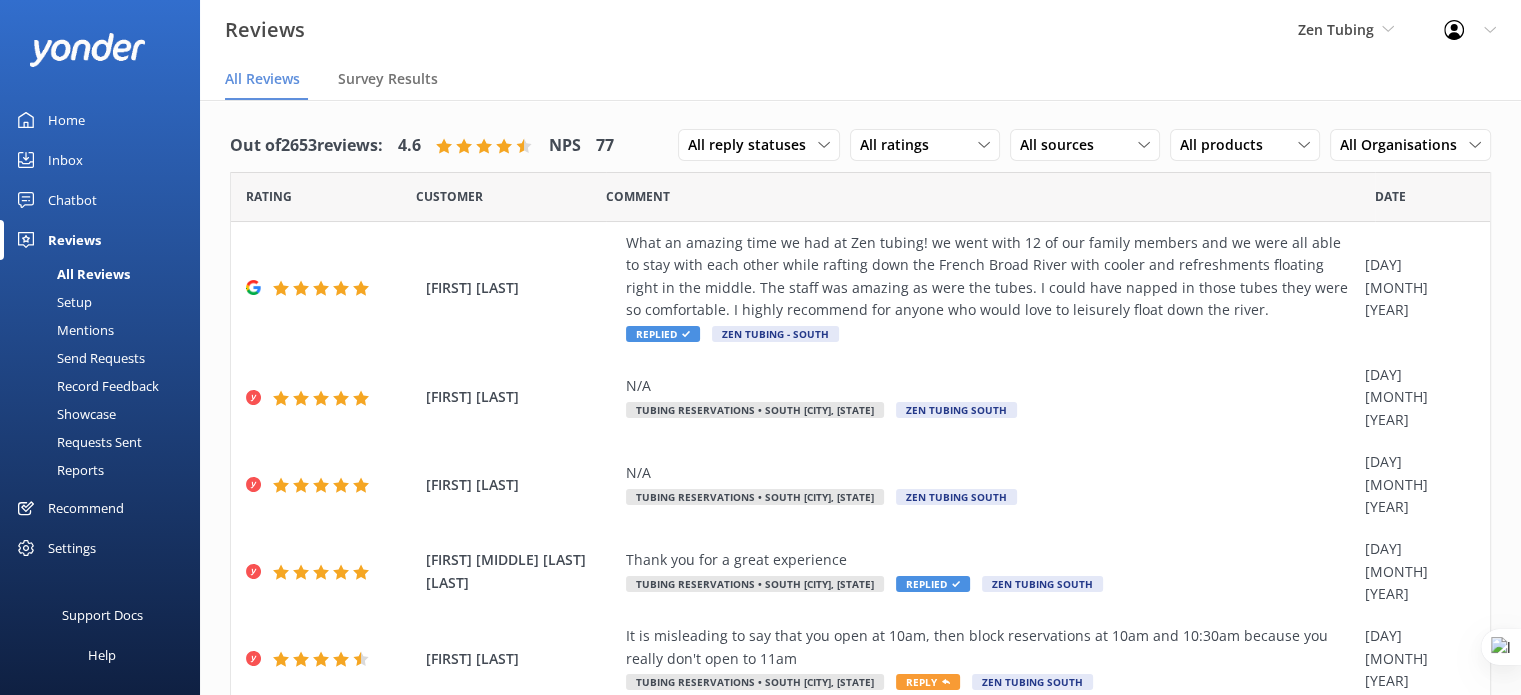 click on "Inbox" at bounding box center [65, 160] 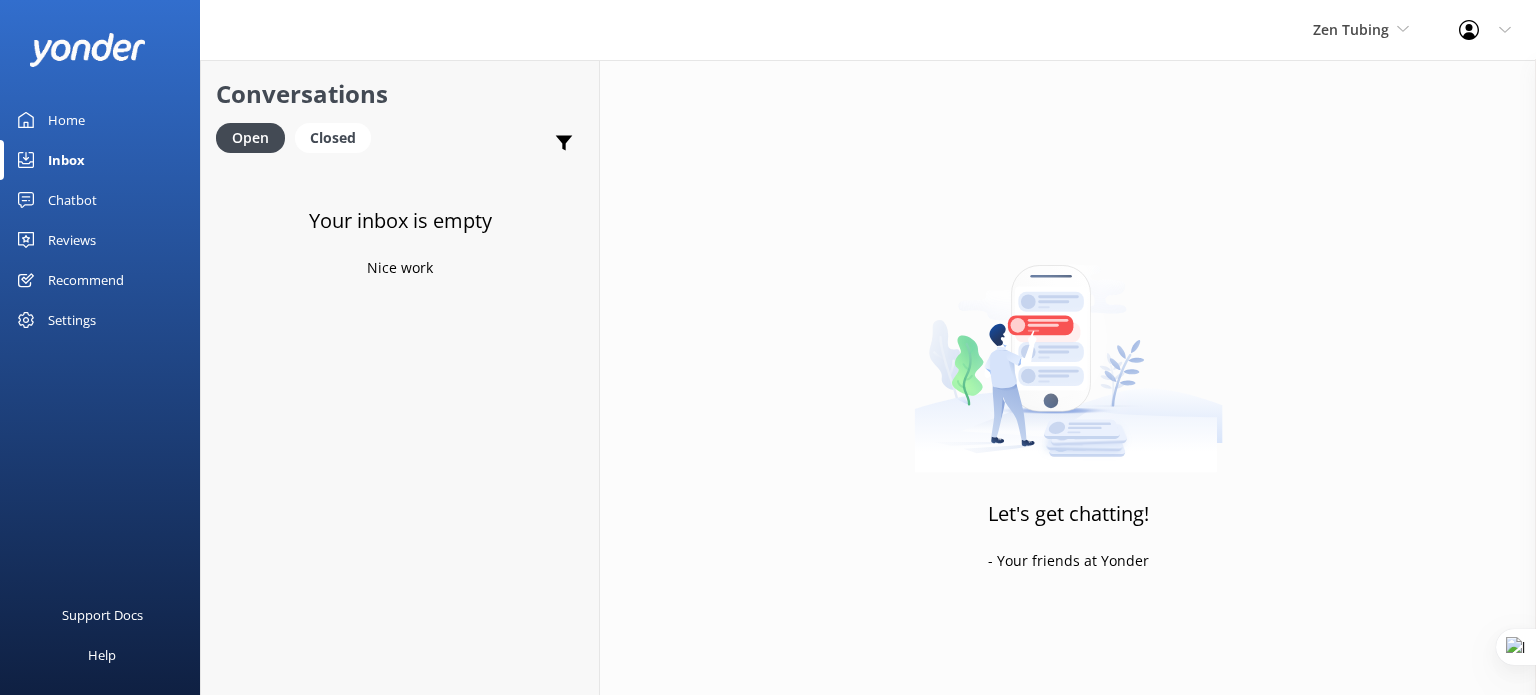 click on "Chatbot" at bounding box center [72, 200] 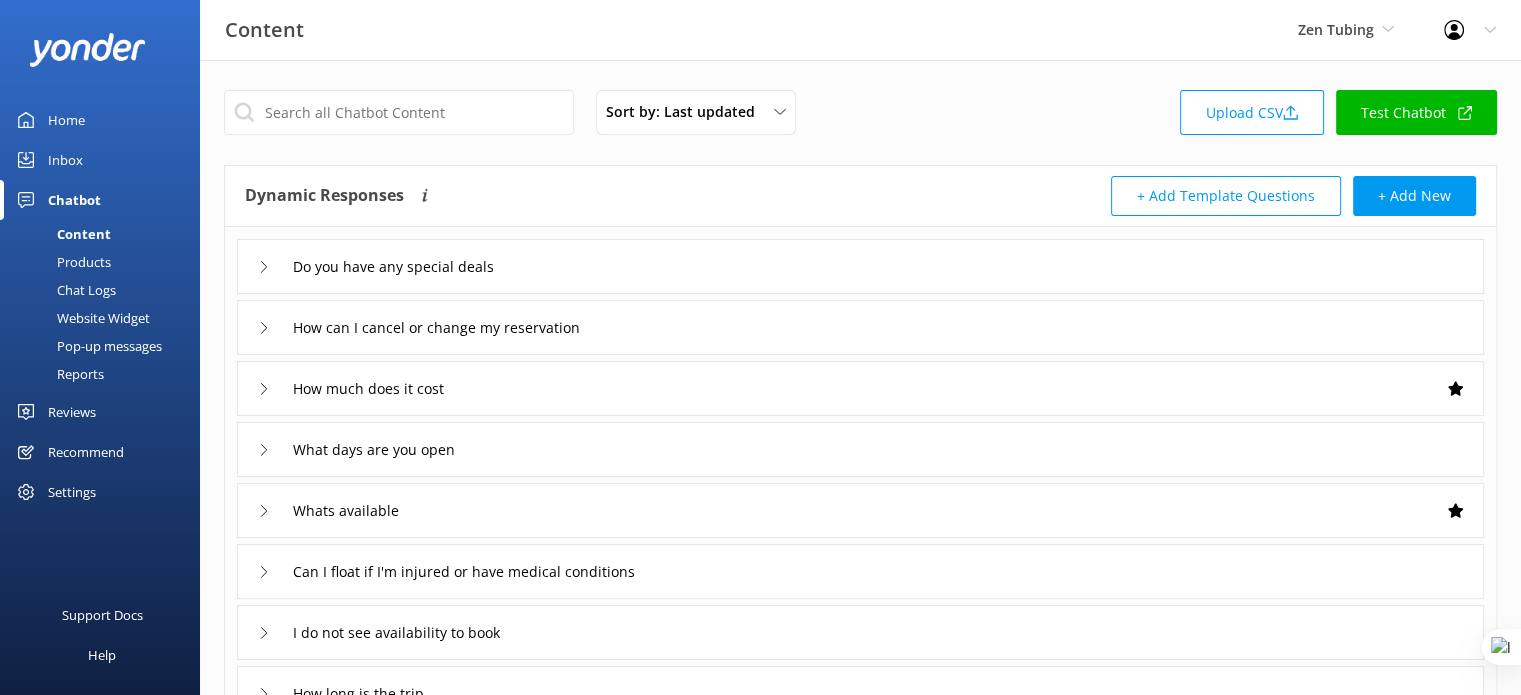 click on "Reports" at bounding box center [58, 374] 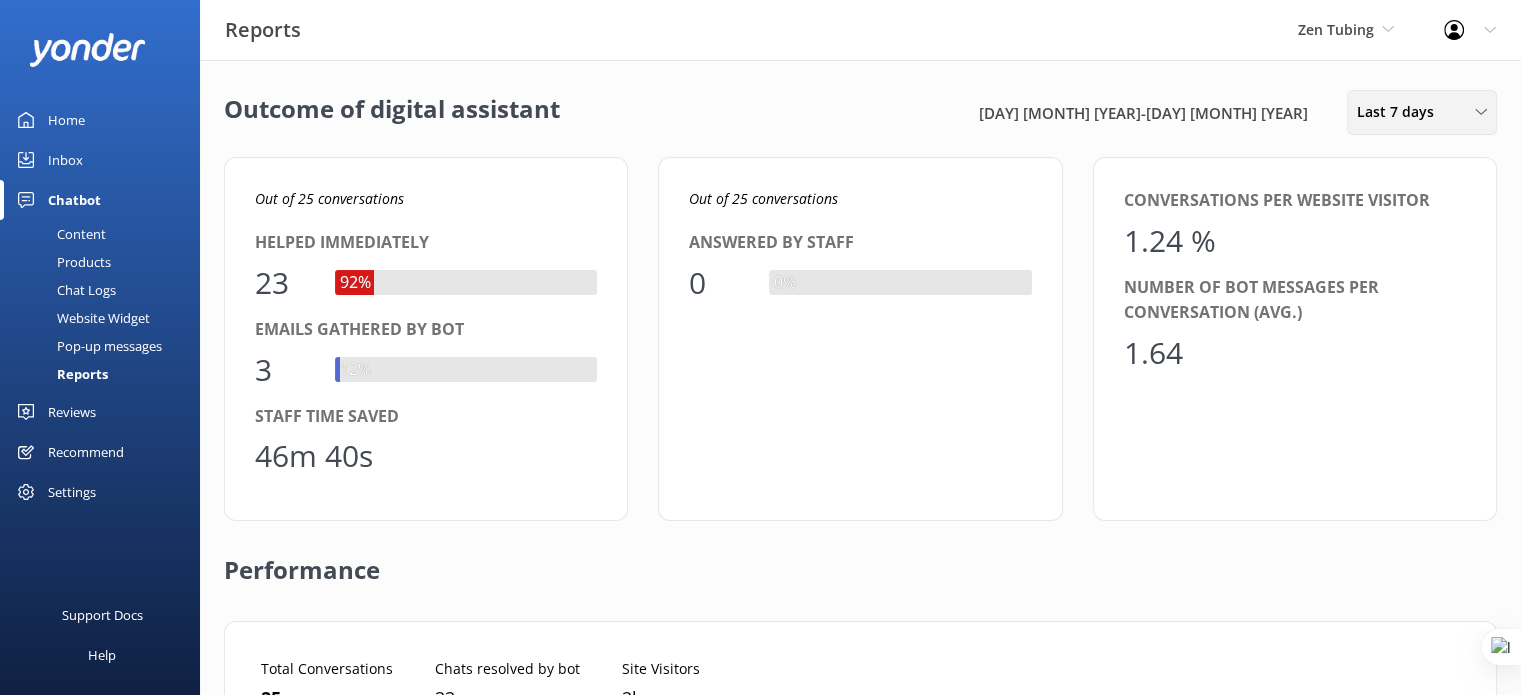 scroll, scrollTop: 16, scrollLeft: 16, axis: both 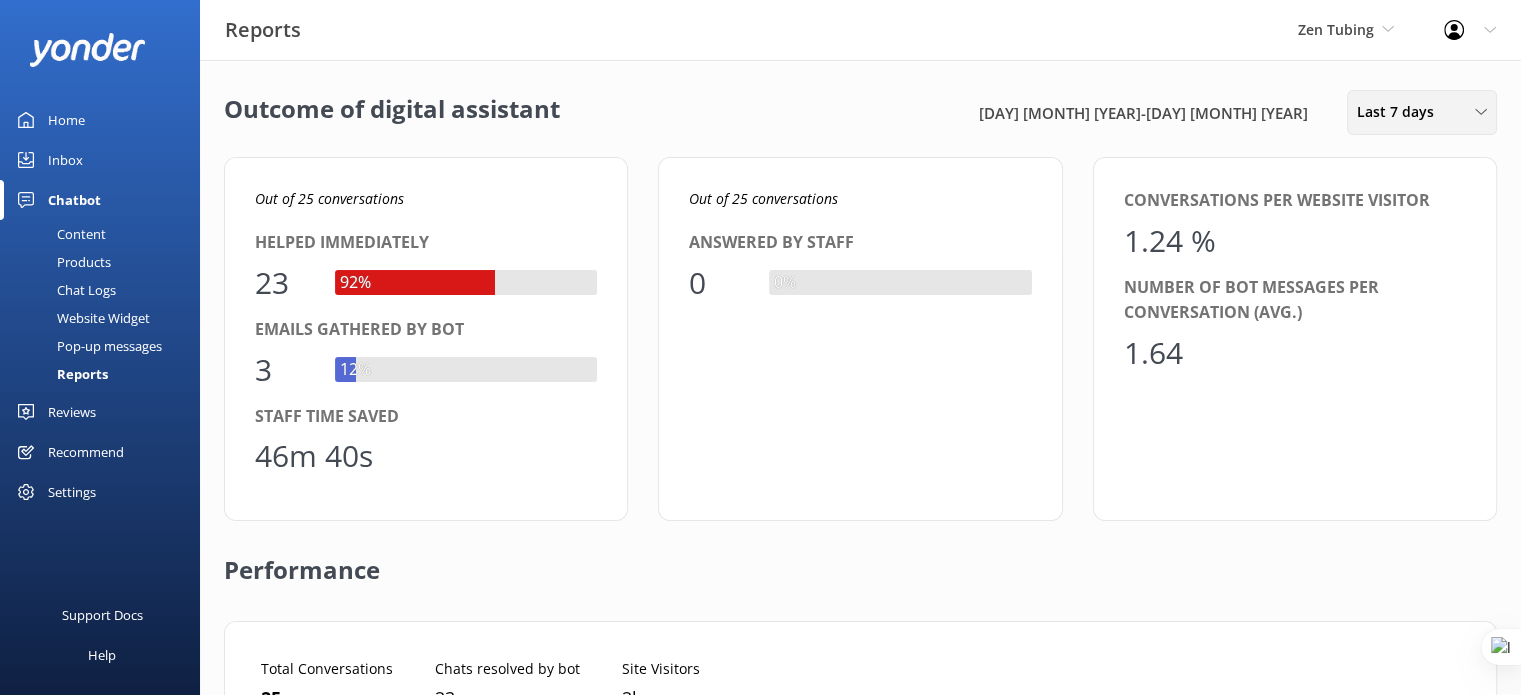 click on "Last 7 days" at bounding box center [1401, 112] 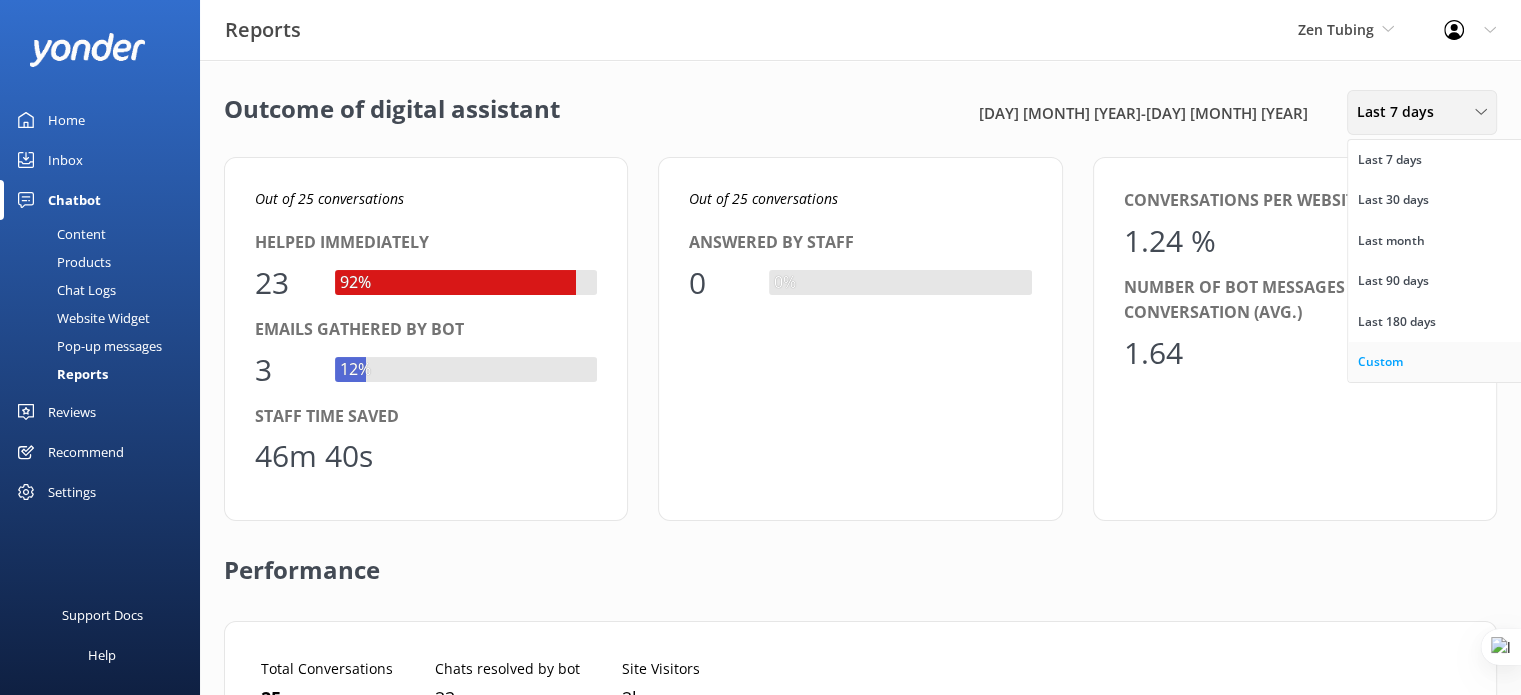 click on "Custom" at bounding box center (1437, 362) 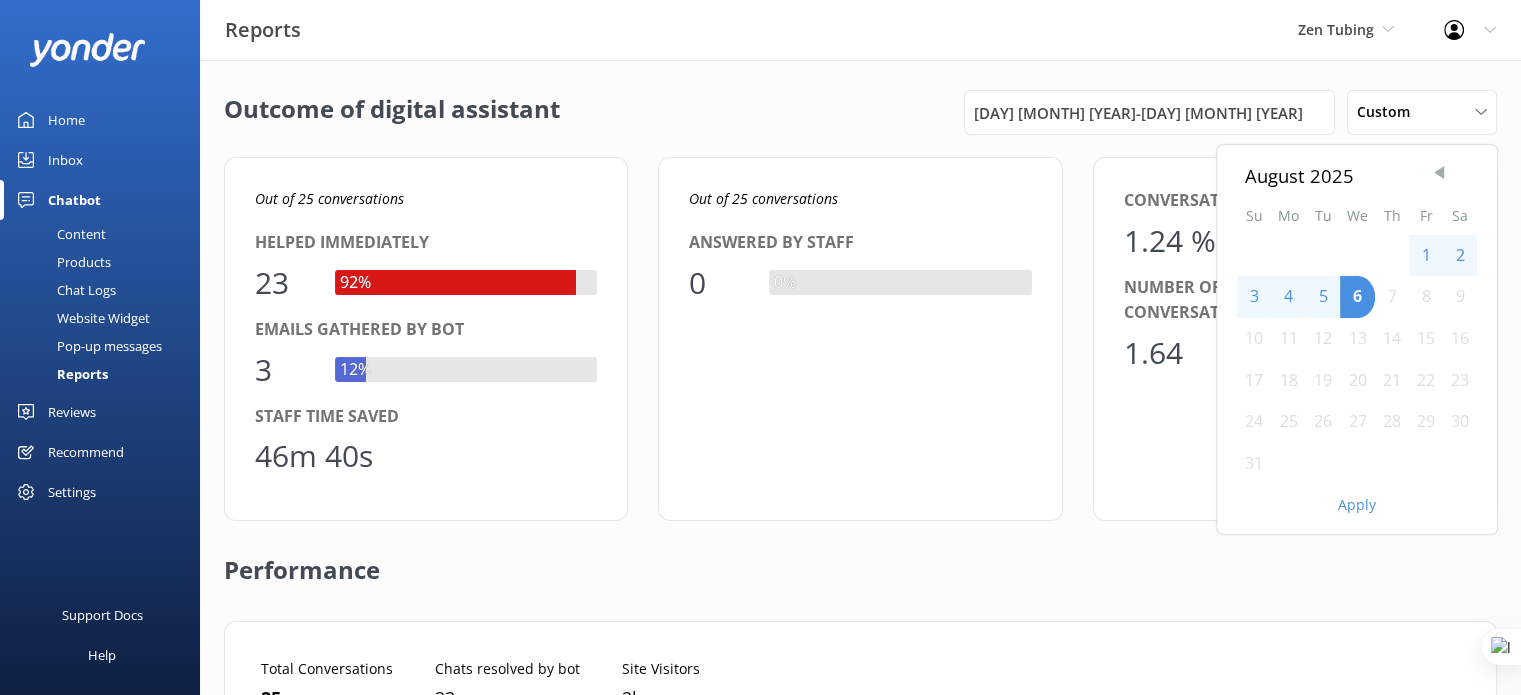 click at bounding box center (1439, 173) 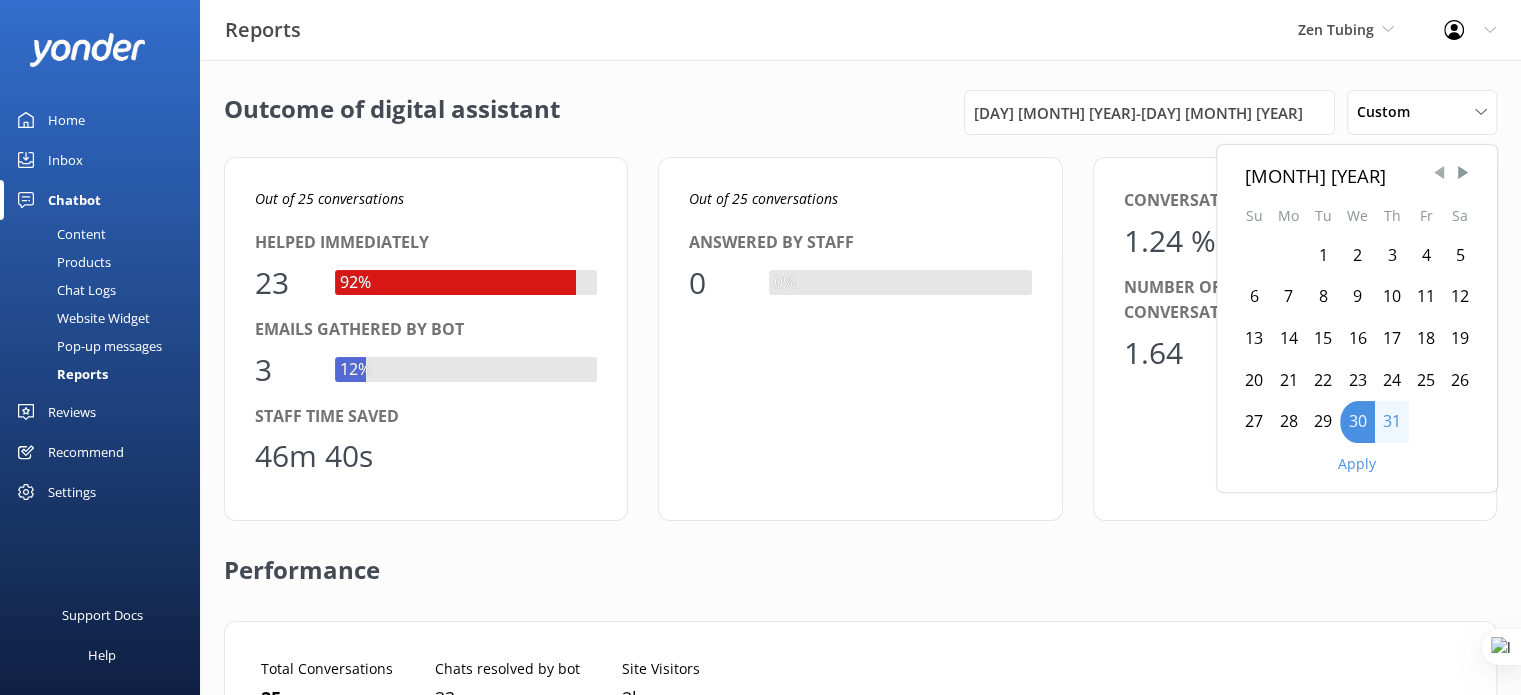 click at bounding box center (1439, 173) 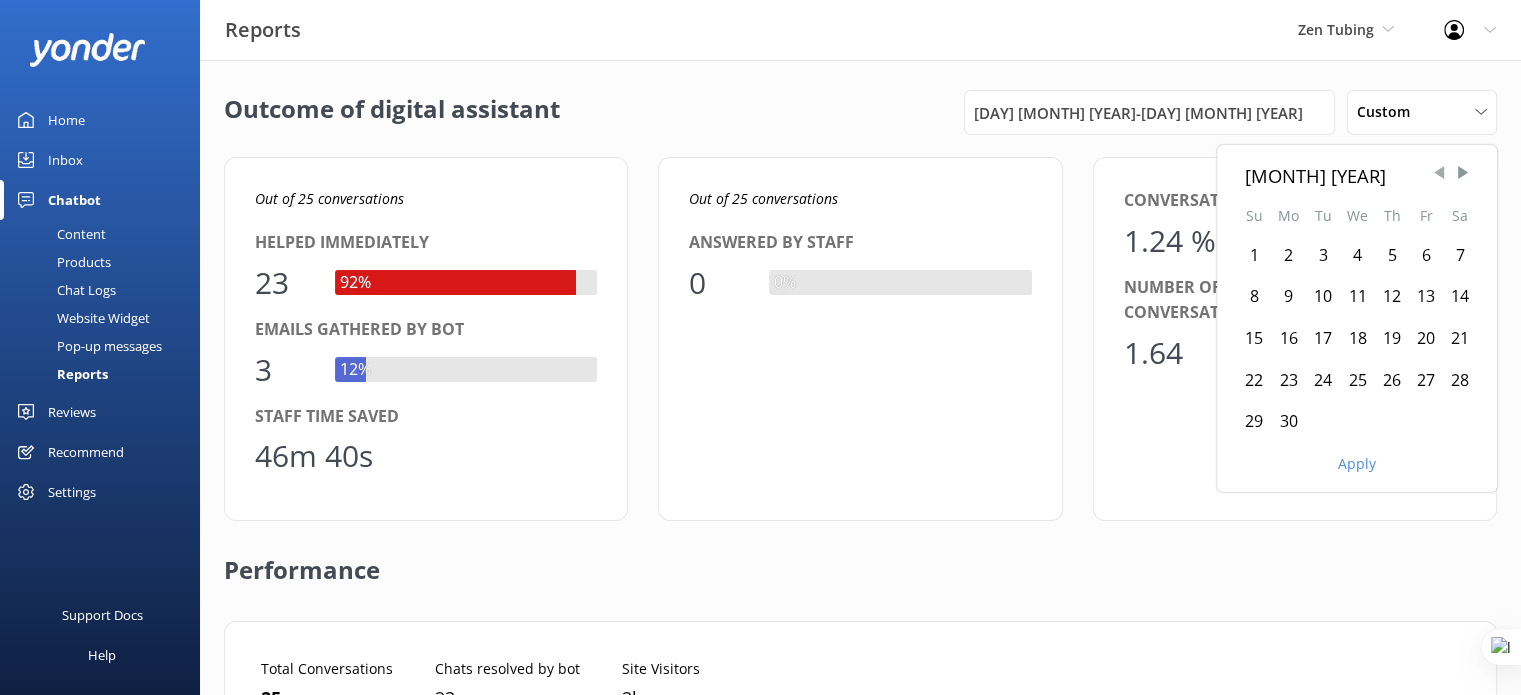 click at bounding box center (1439, 173) 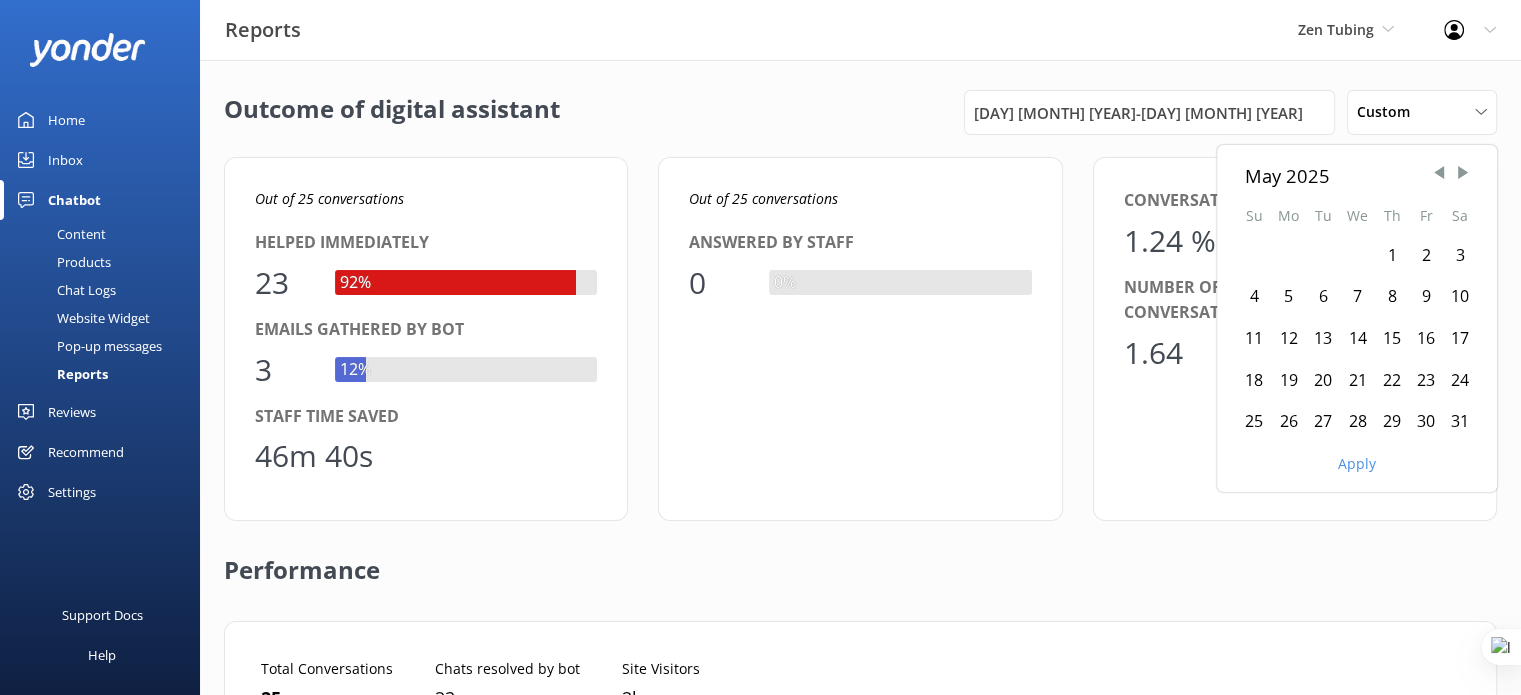 click on "1" at bounding box center (1392, 256) 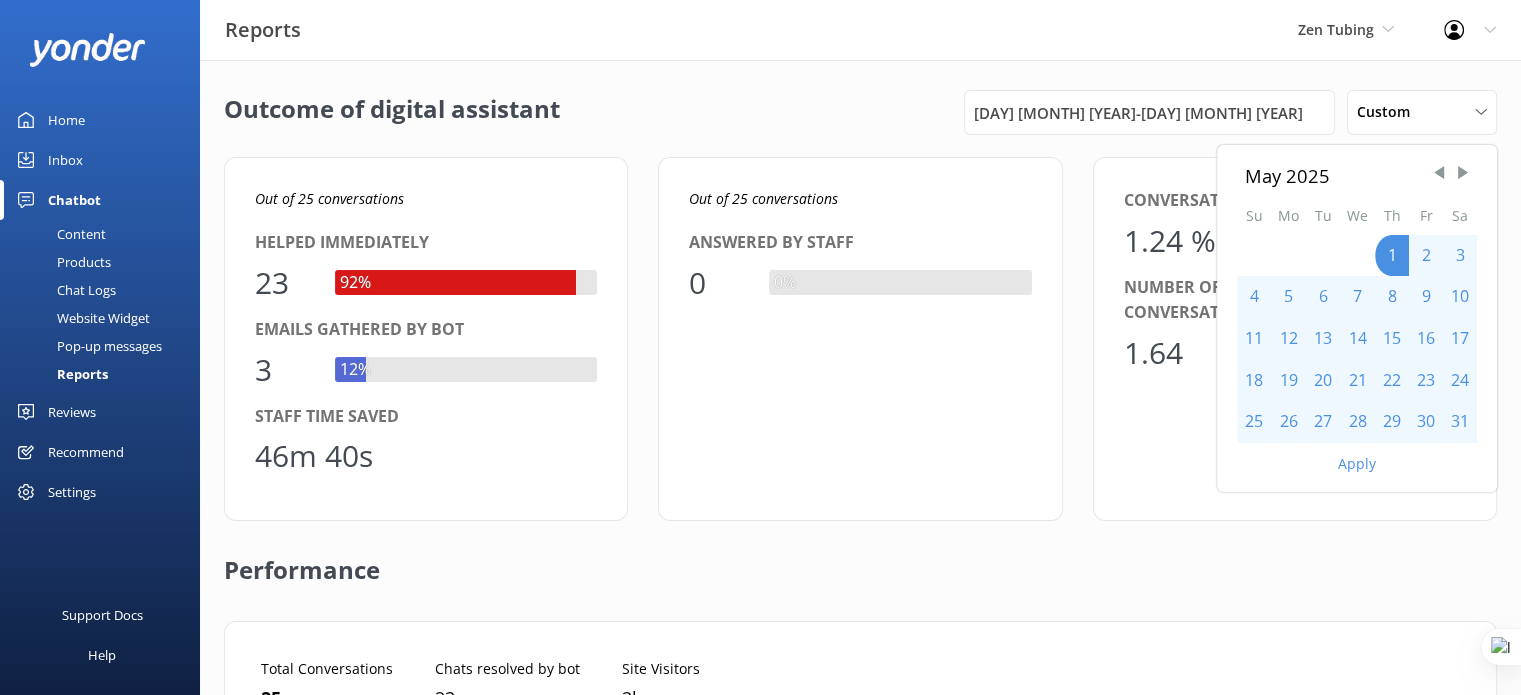click on "31" at bounding box center [1460, 422] 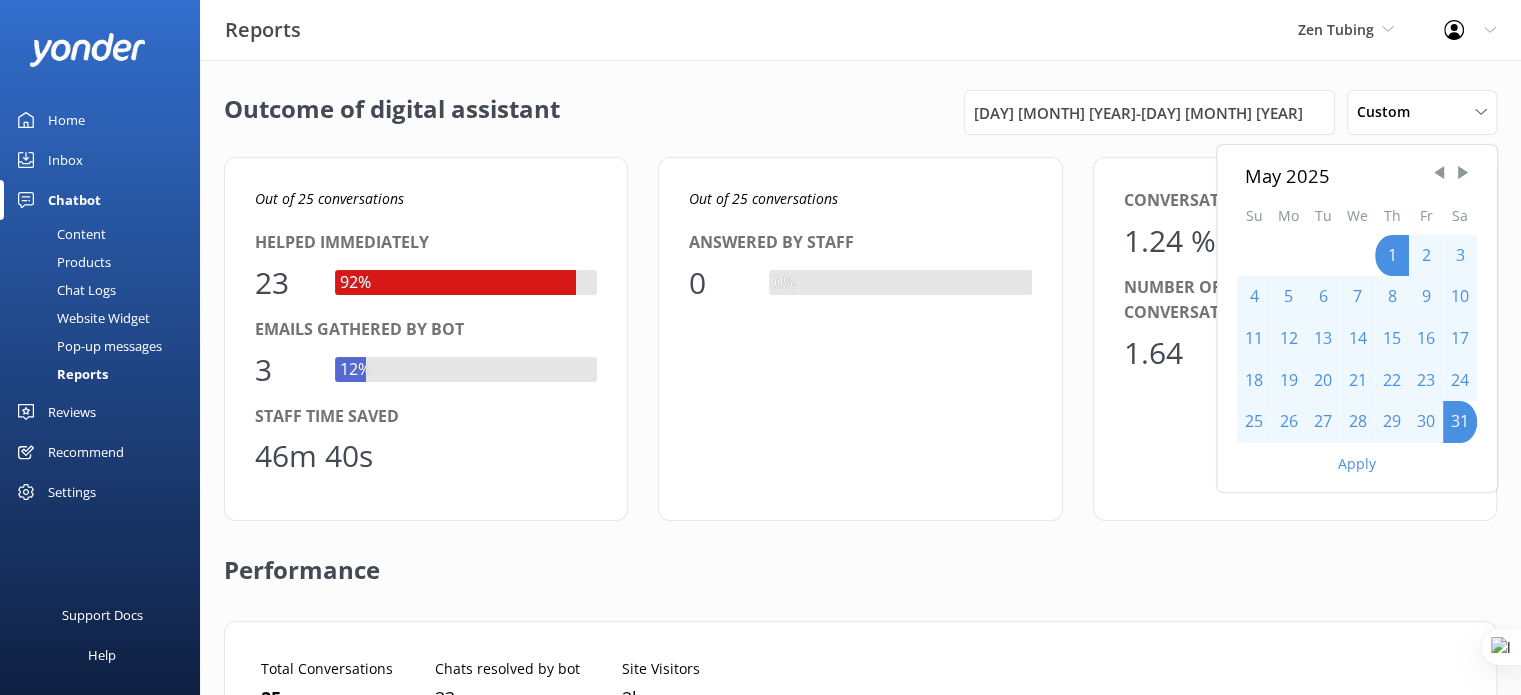 click on "Apply" at bounding box center (1357, 464) 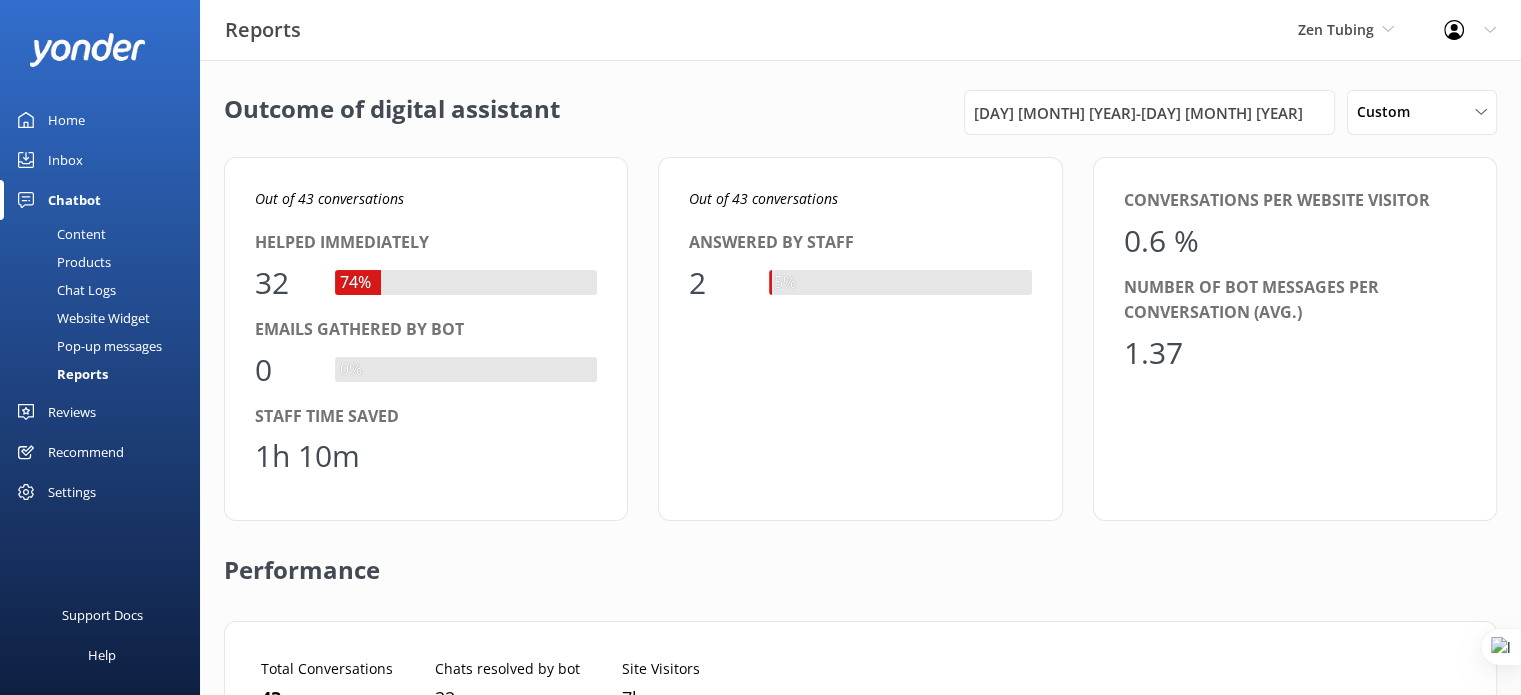 scroll, scrollTop: 16, scrollLeft: 16, axis: both 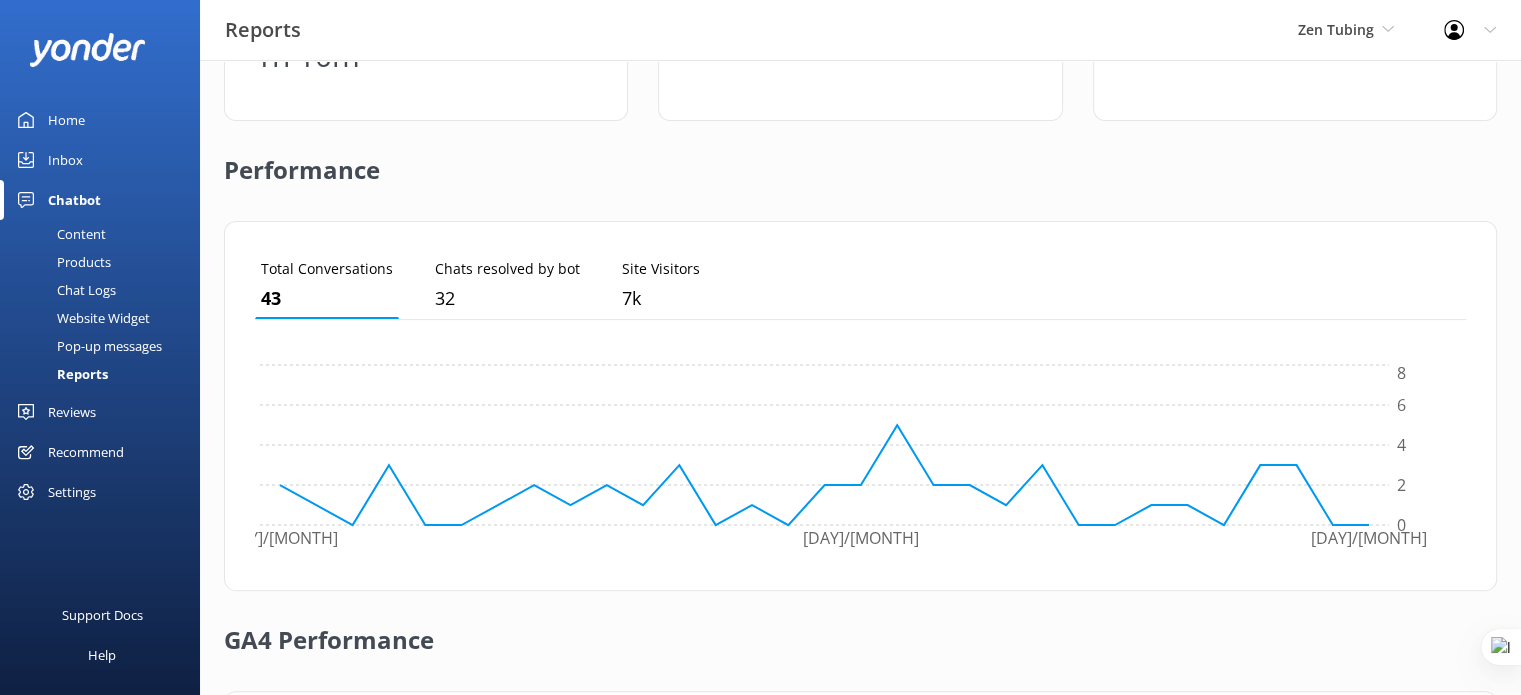 click on "Reviews" at bounding box center [72, 412] 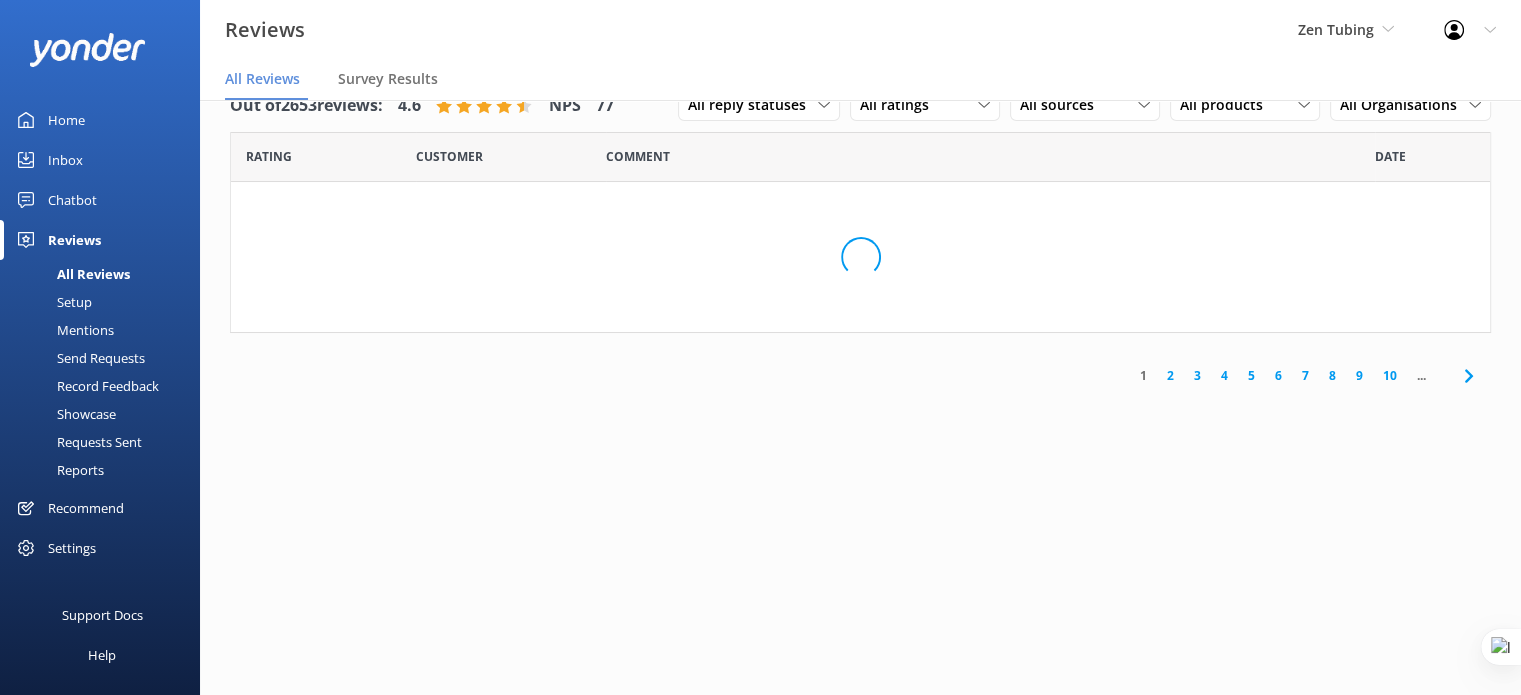 scroll, scrollTop: 40, scrollLeft: 0, axis: vertical 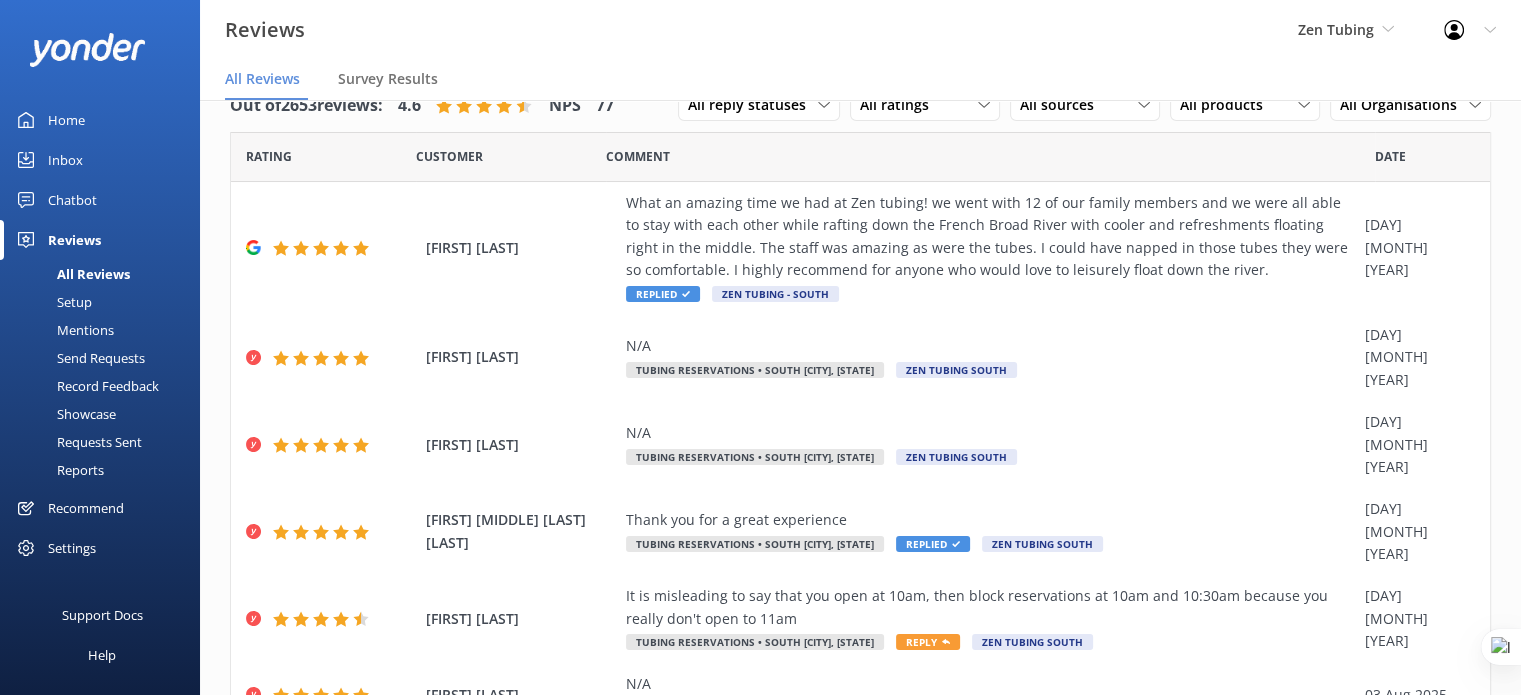 click on "Reports" at bounding box center (58, 470) 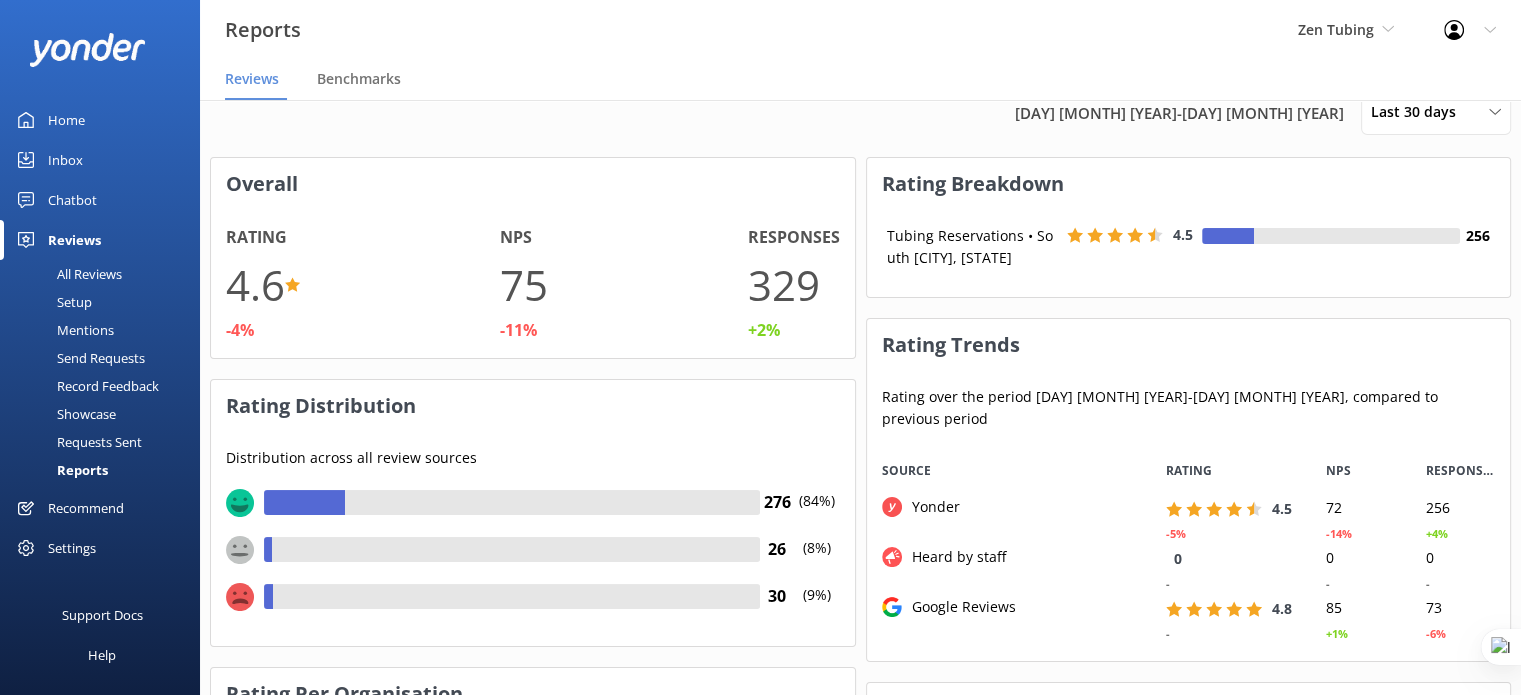 scroll, scrollTop: 16, scrollLeft: 16, axis: both 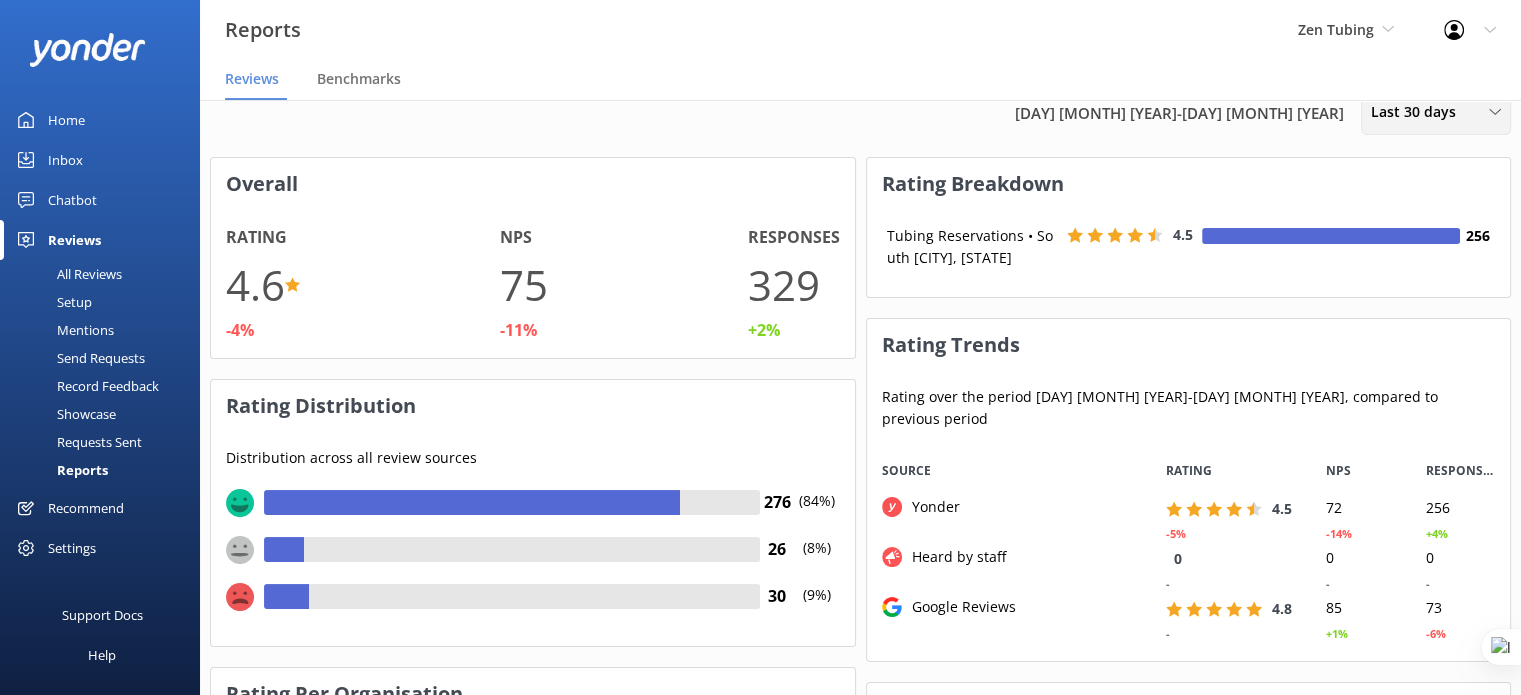 click on "Last 30 days" at bounding box center [1436, 112] 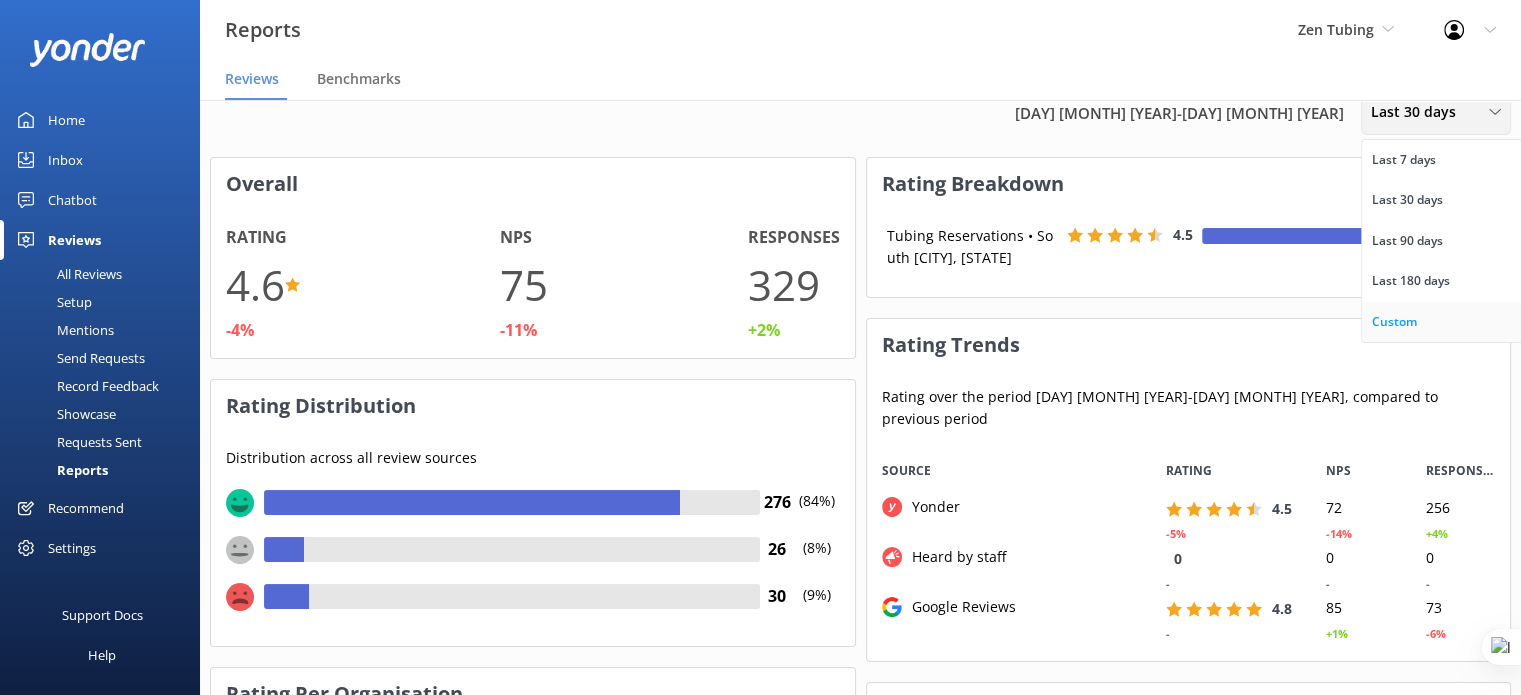 click on "Custom" at bounding box center (1451, 322) 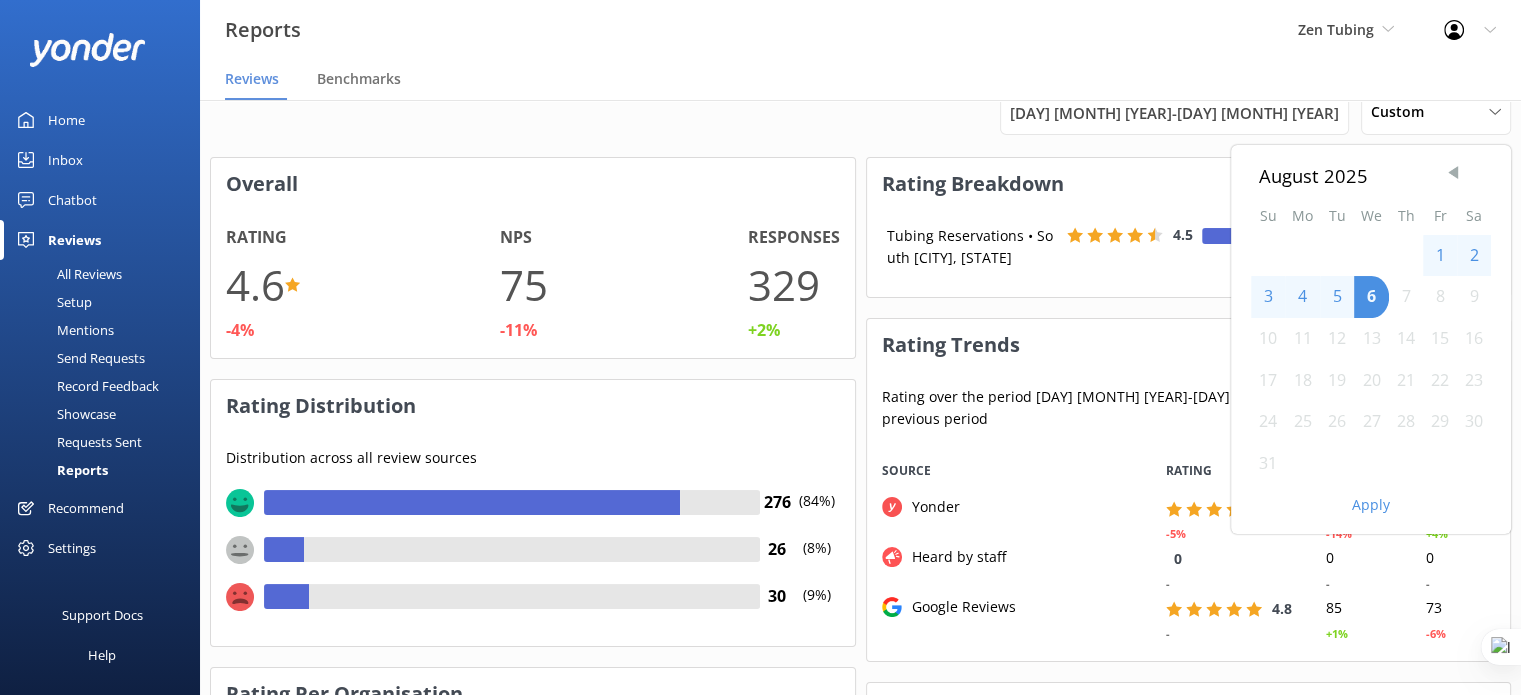 click at bounding box center [1453, 173] 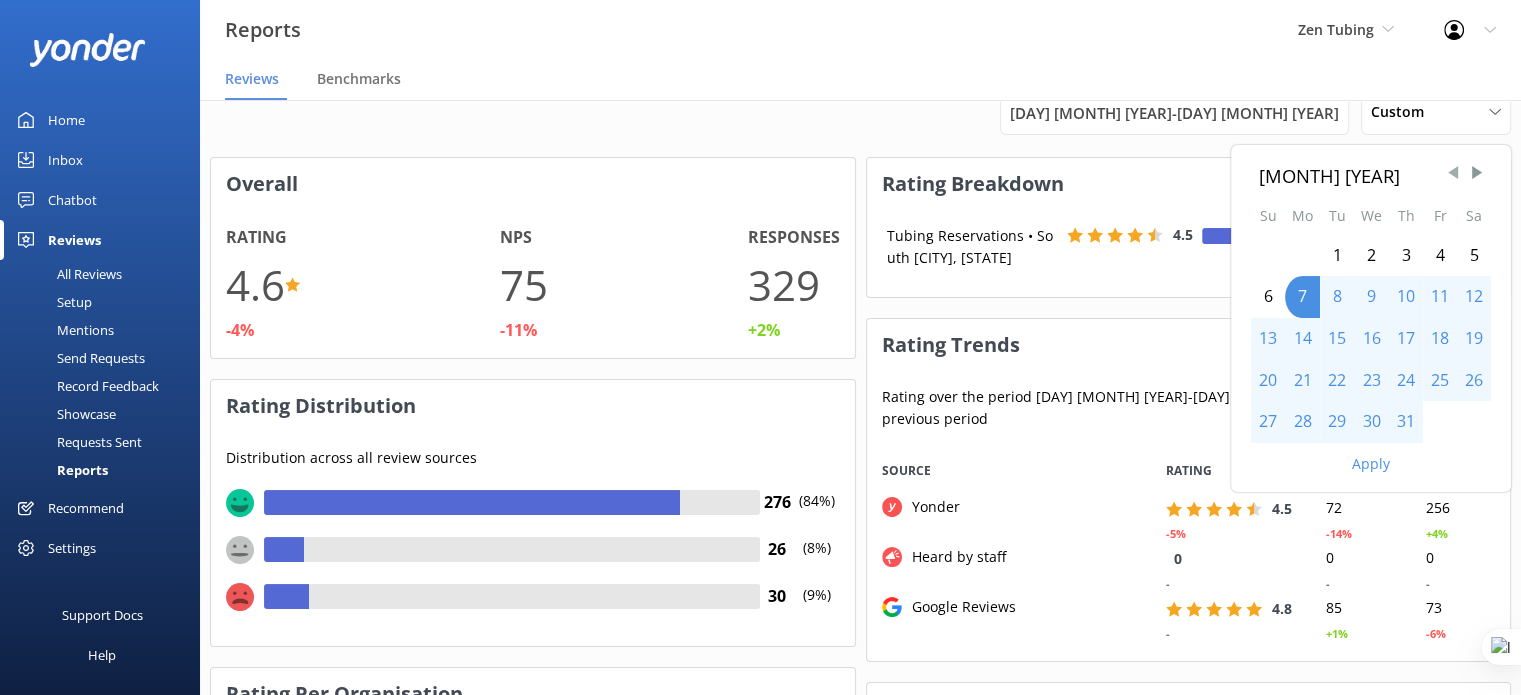 click at bounding box center [1453, 173] 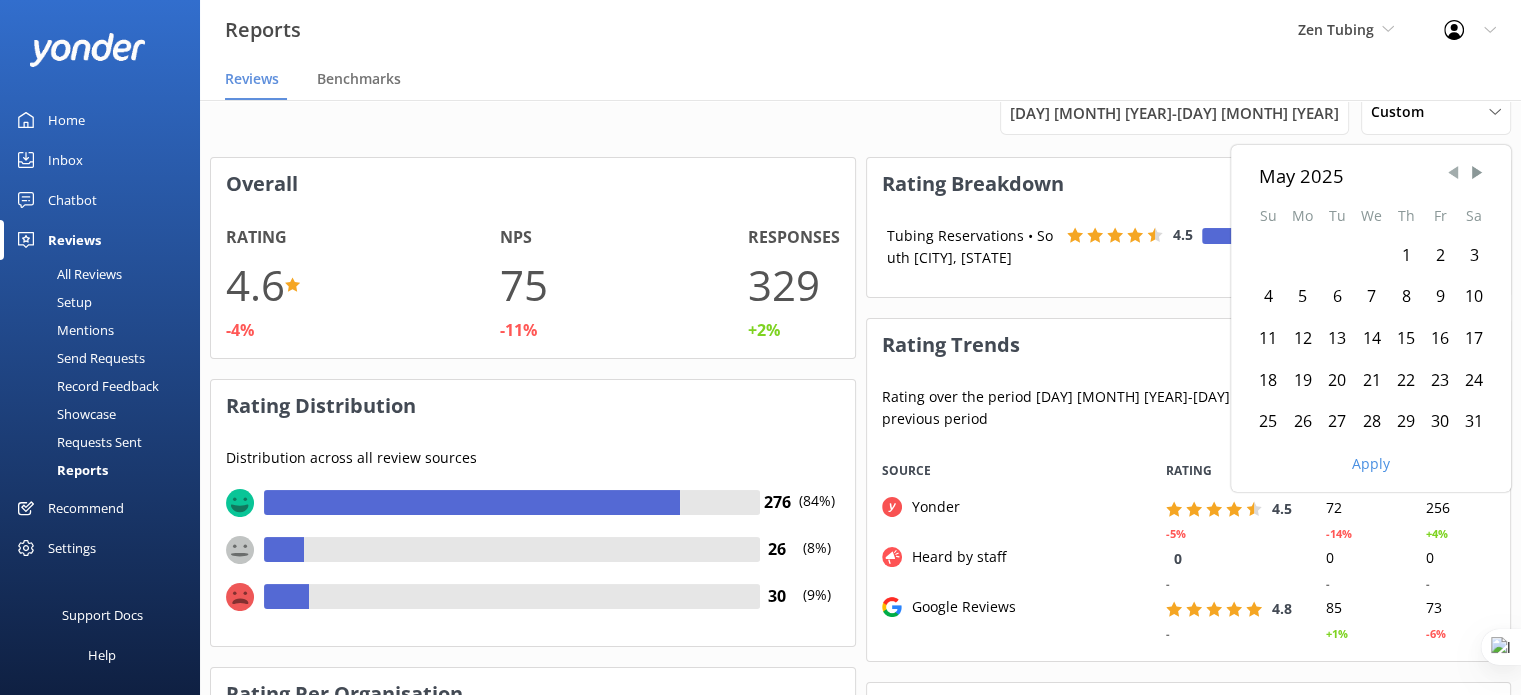 click at bounding box center [1453, 173] 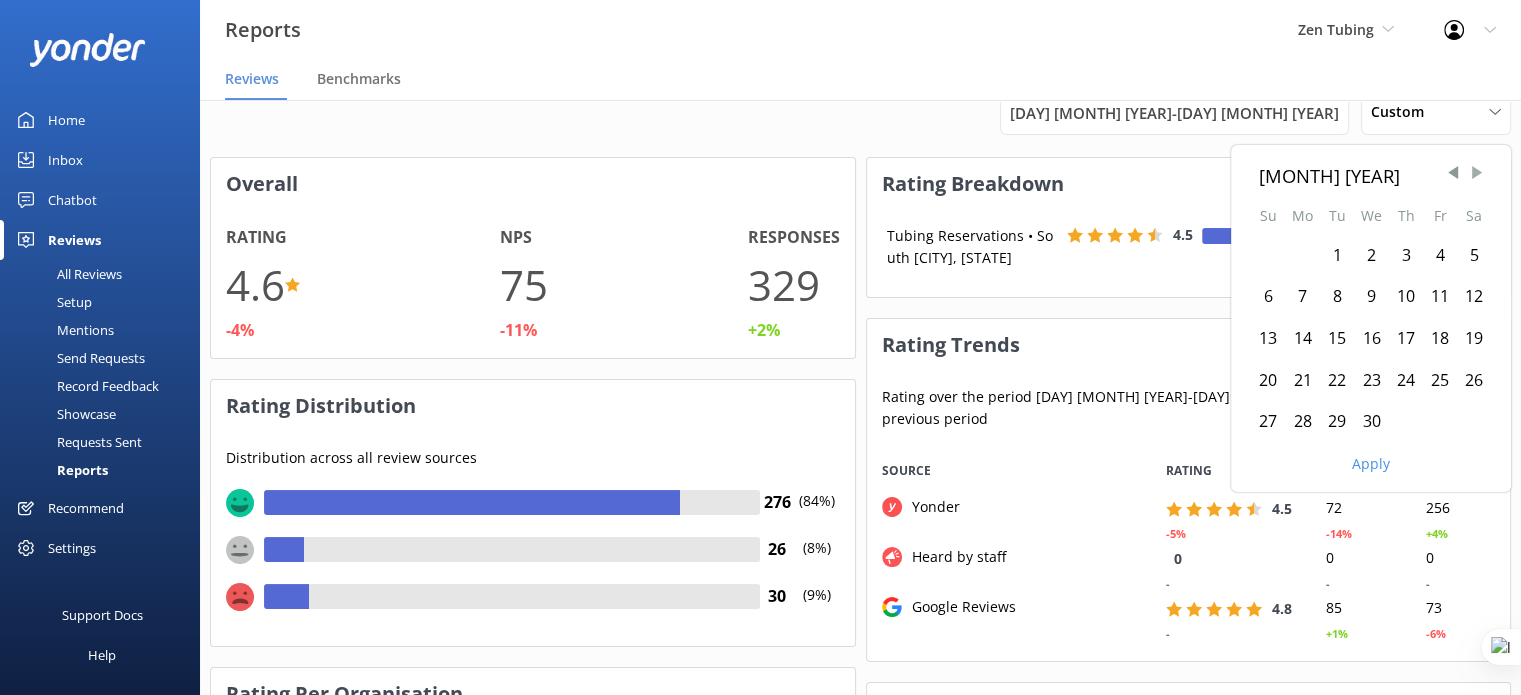 click at bounding box center (1477, 173) 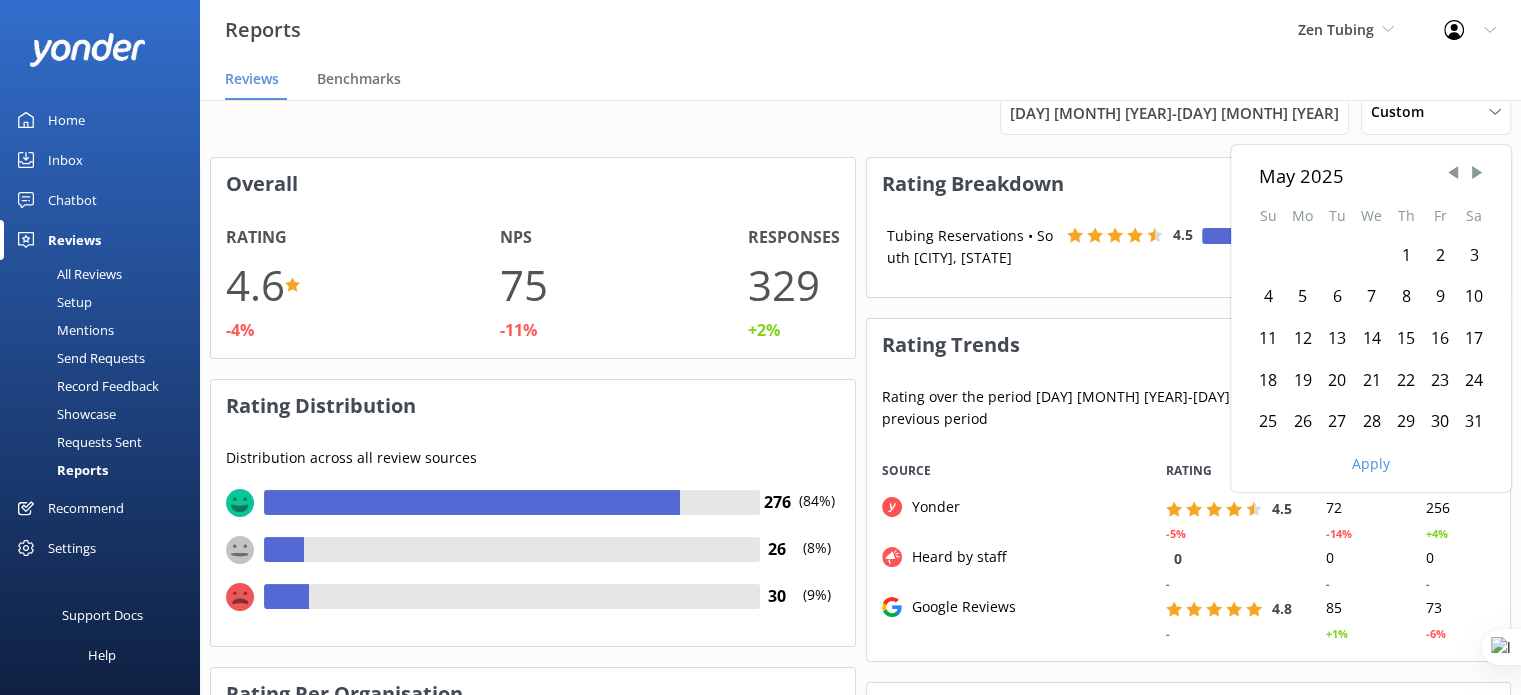 click on "1" at bounding box center (1406, 256) 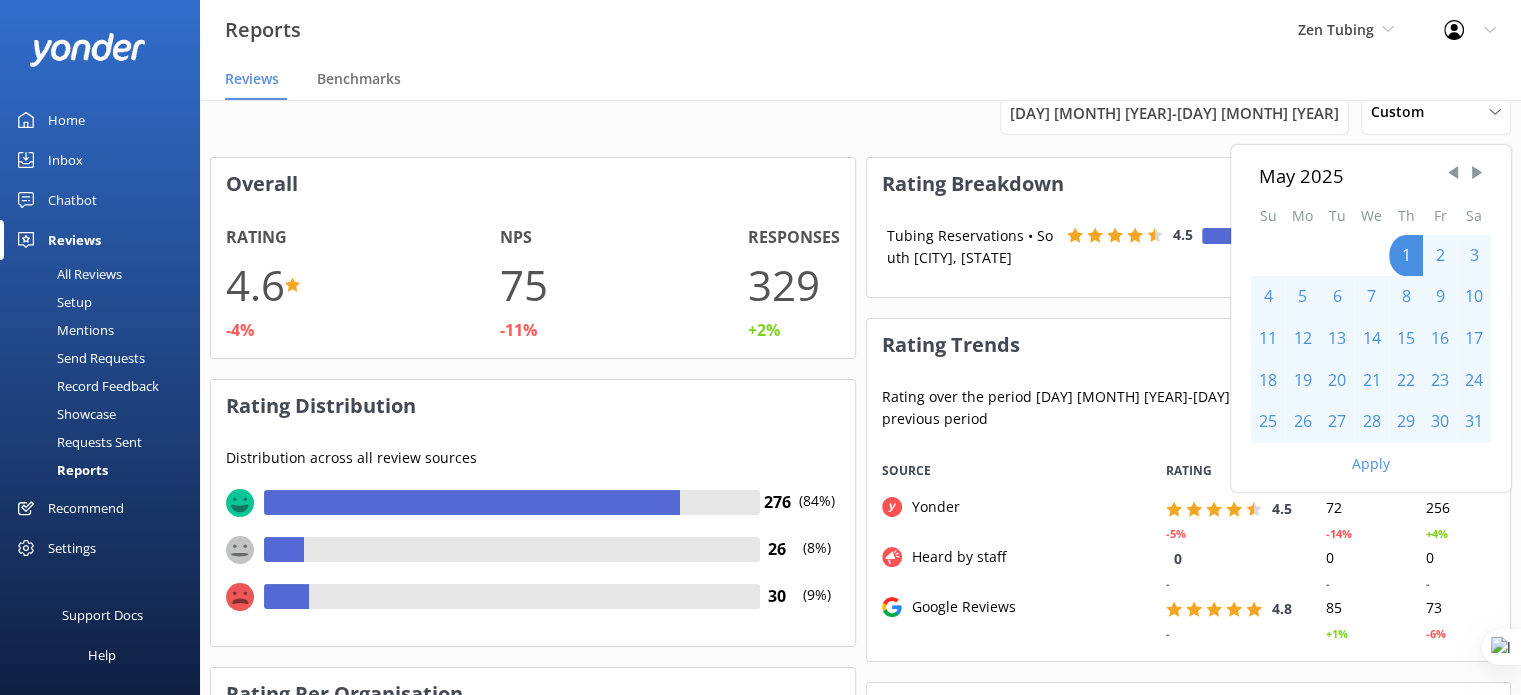 click on "31" at bounding box center [1474, 422] 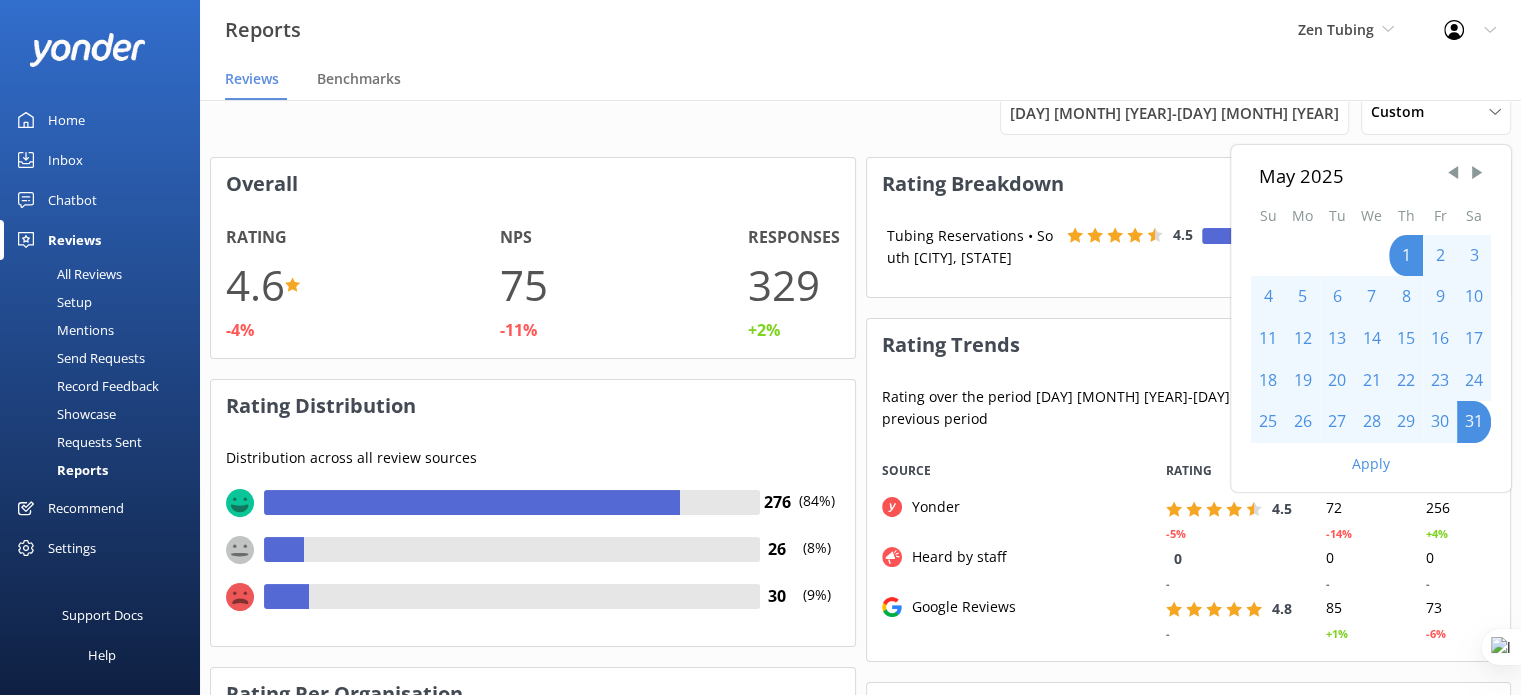 click on "Apply" at bounding box center (1371, 464) 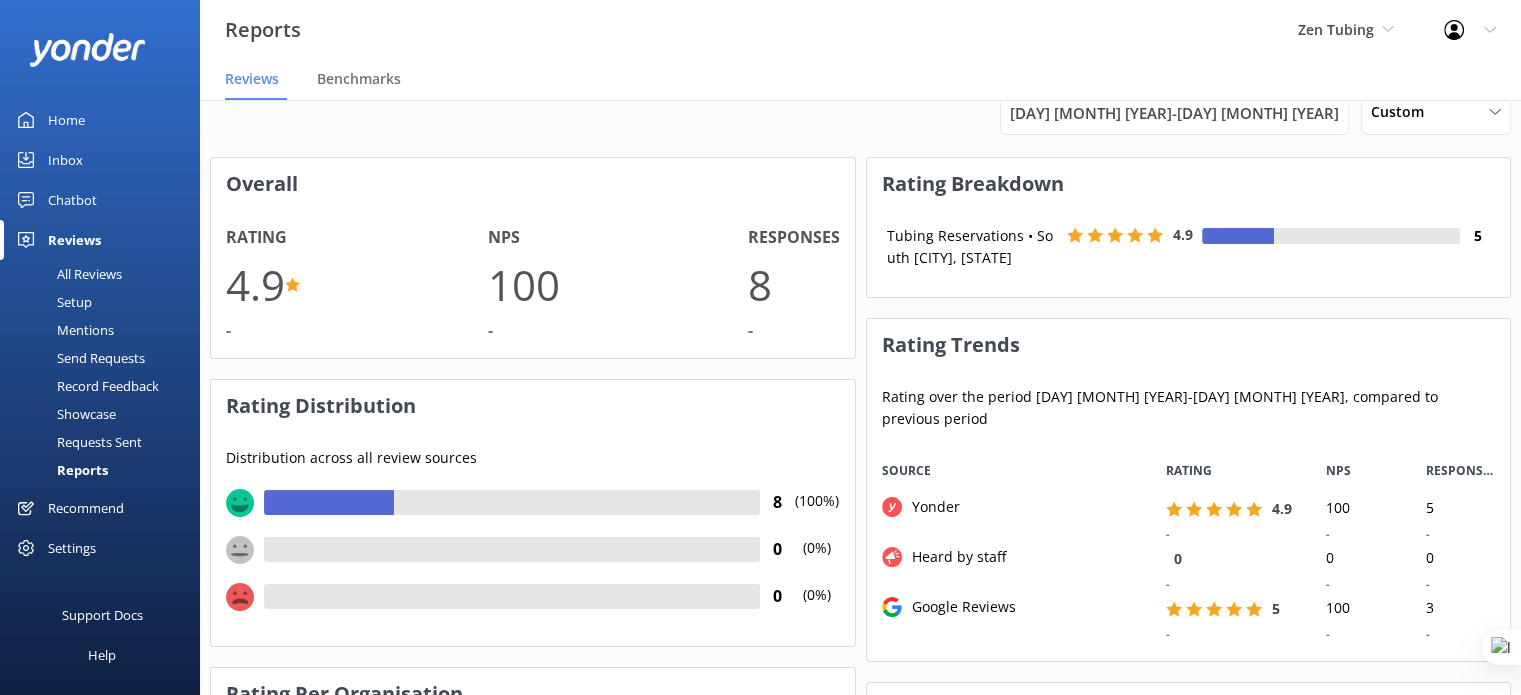 scroll, scrollTop: 16, scrollLeft: 16, axis: both 